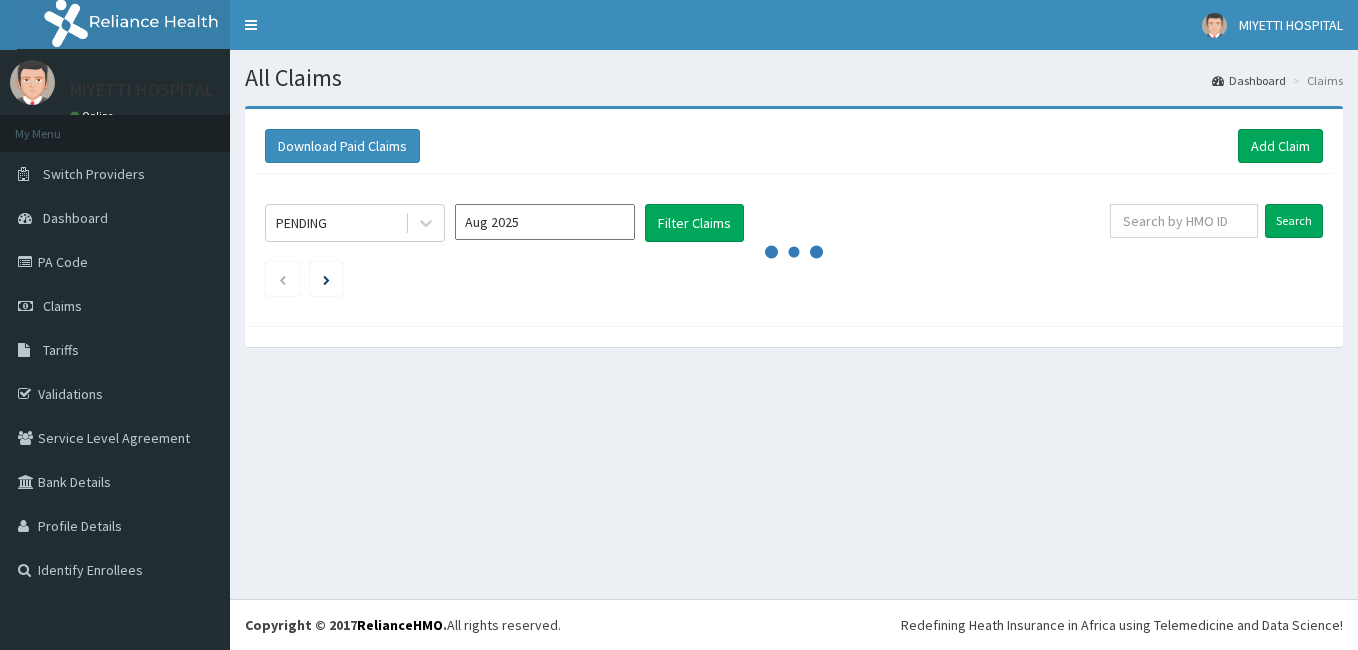 scroll, scrollTop: 0, scrollLeft: 0, axis: both 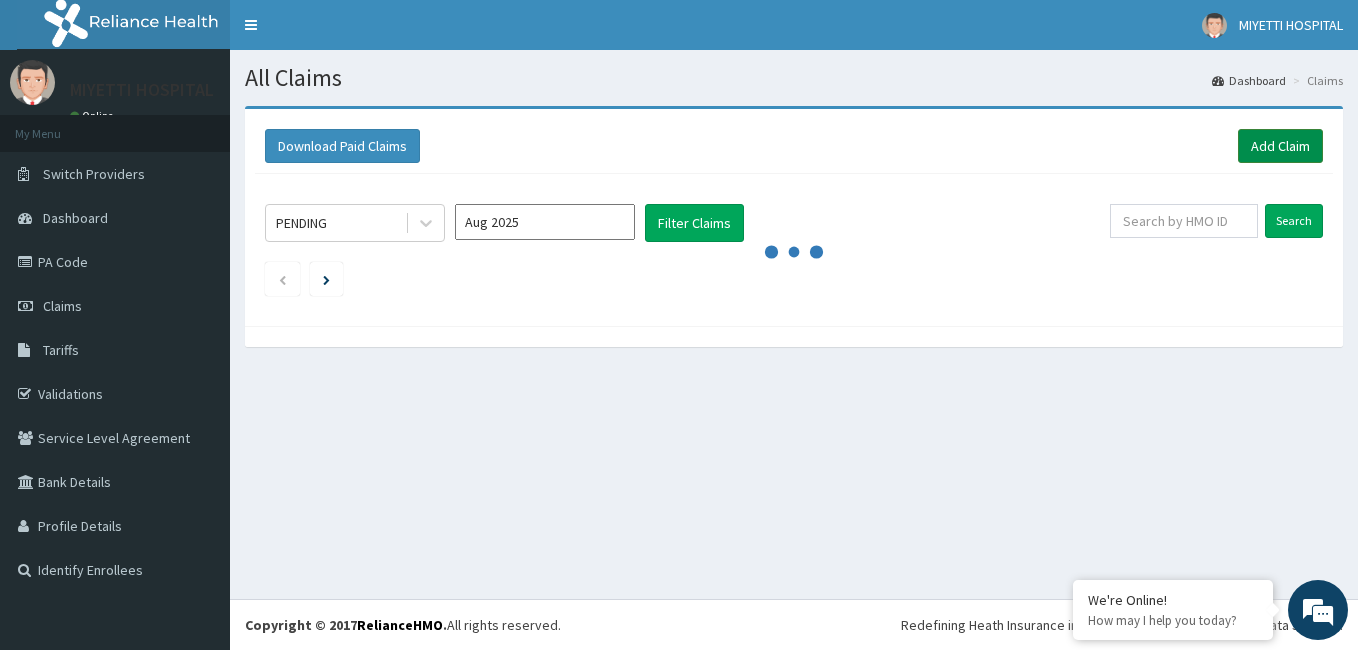 click on "Add Claim" at bounding box center [1280, 146] 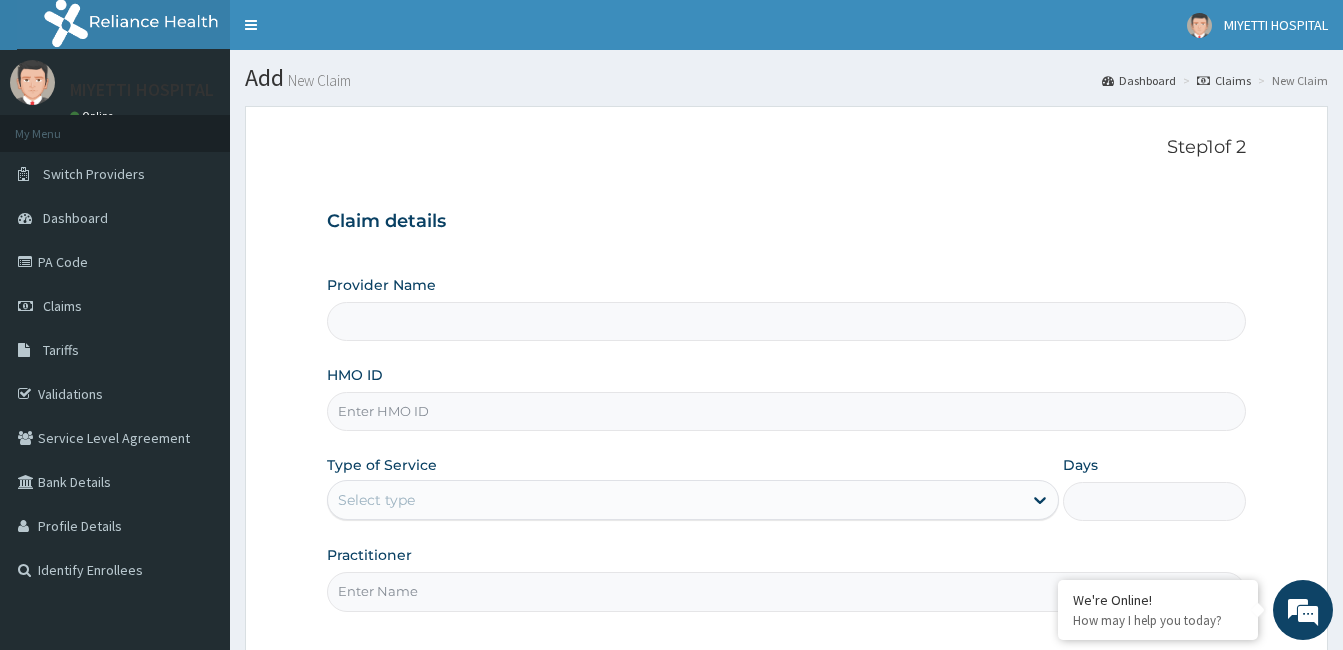 scroll, scrollTop: 0, scrollLeft: 0, axis: both 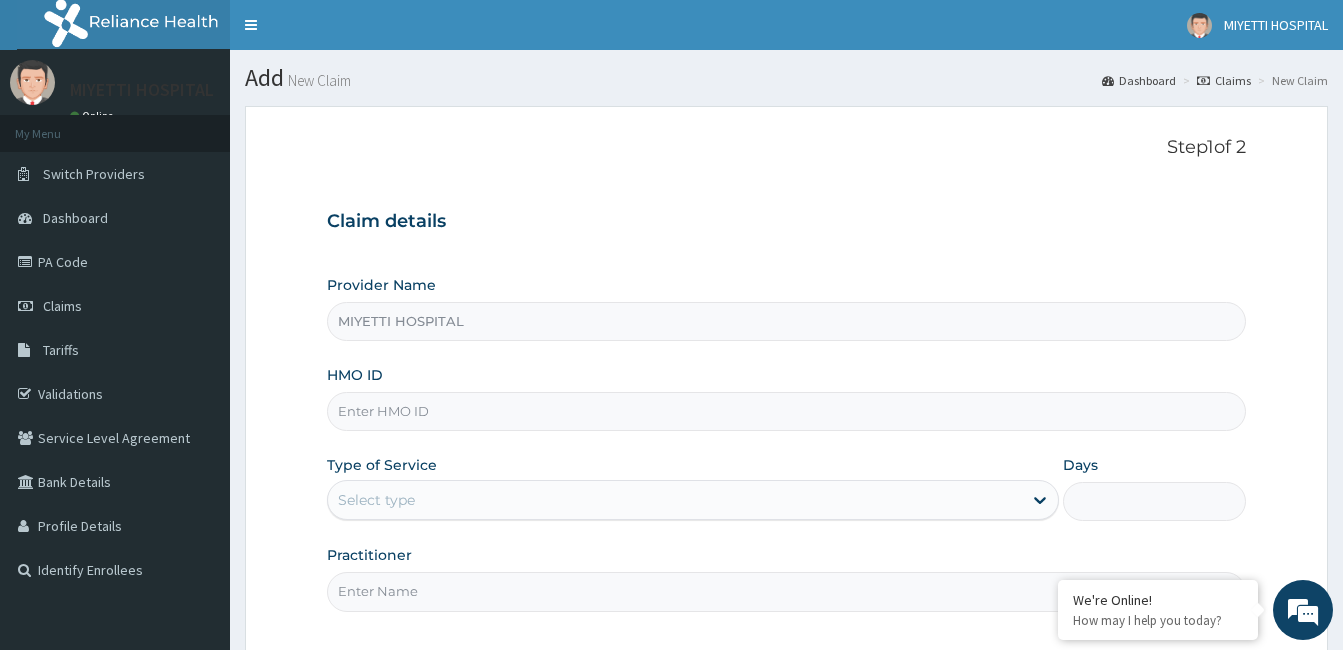 click on "HMO ID" at bounding box center [786, 411] 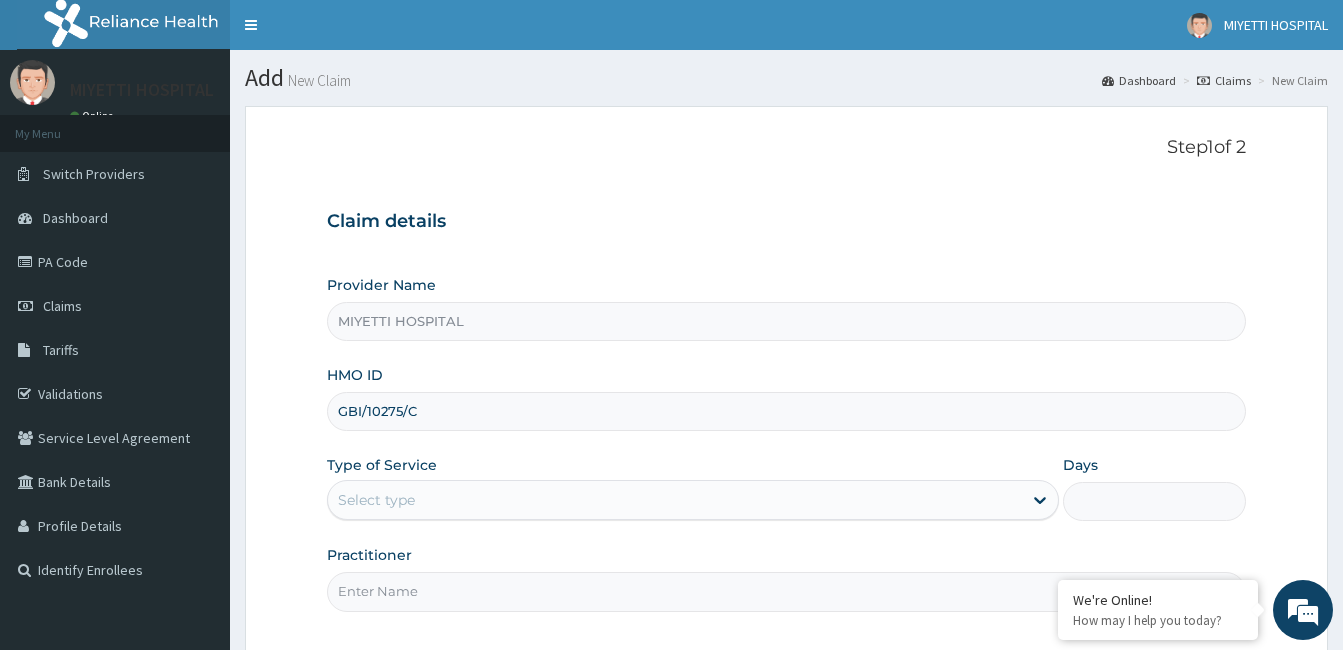 type on "GBI/10275/C" 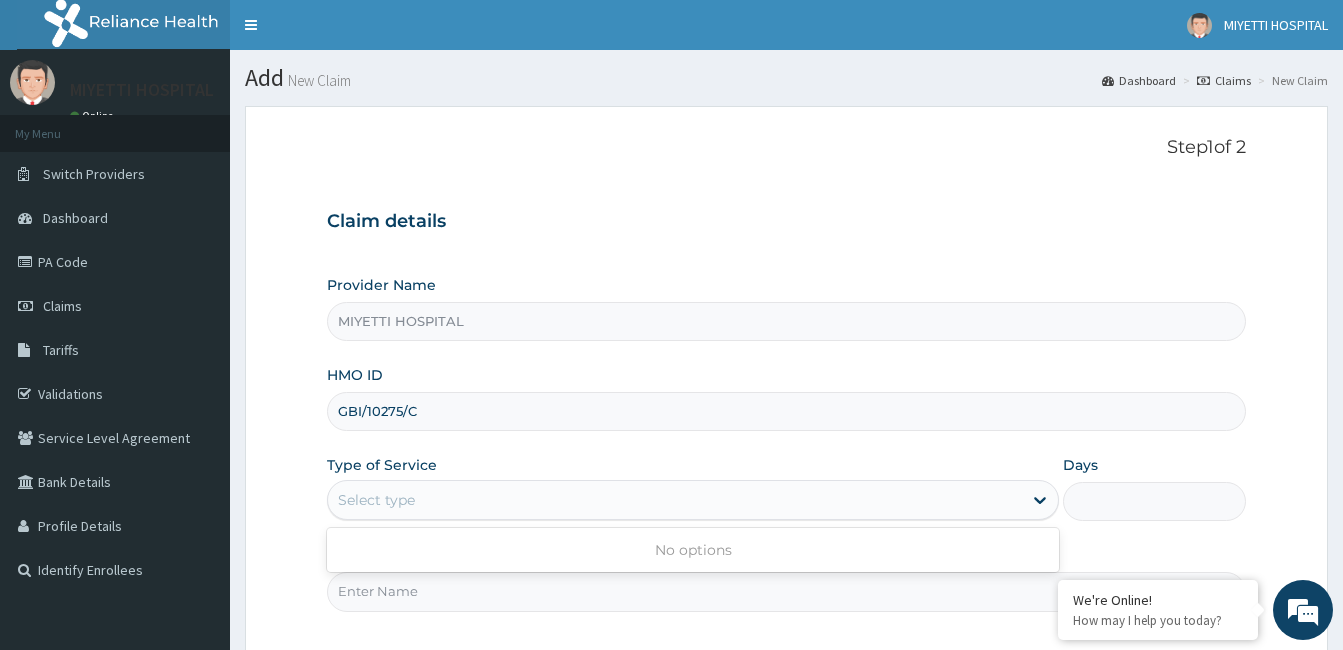 click on "Select type" at bounding box center [675, 500] 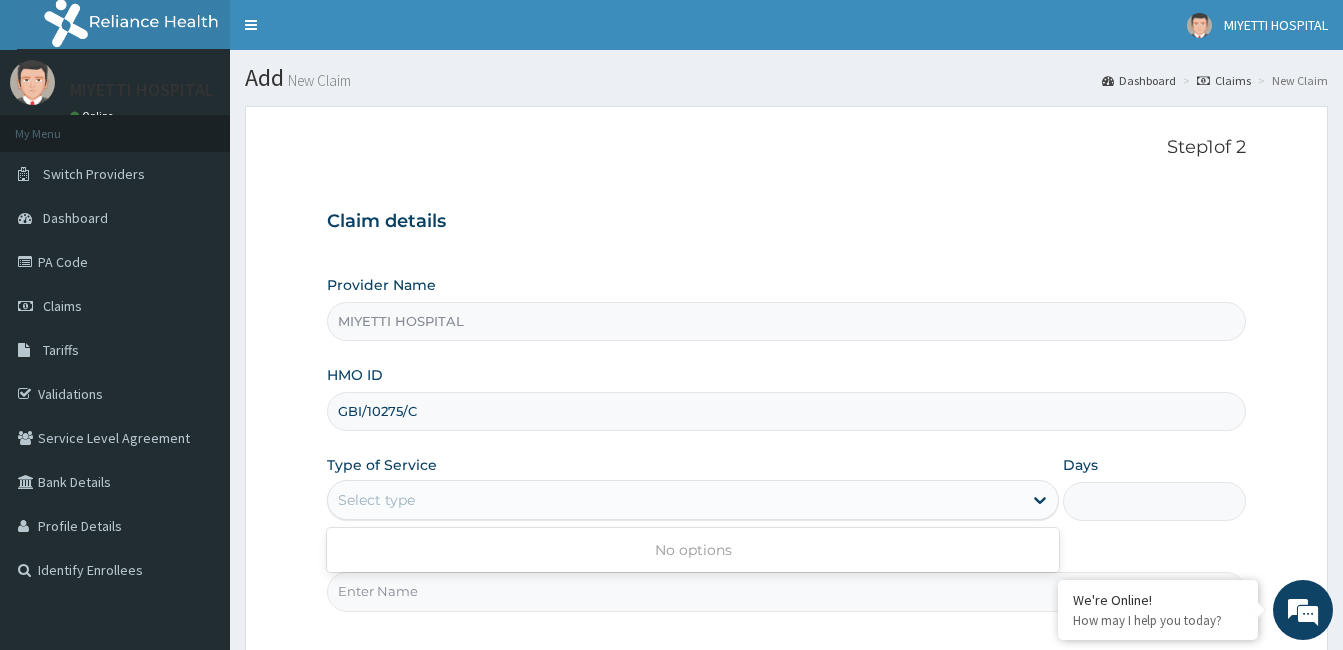 click on "Select type" at bounding box center (675, 500) 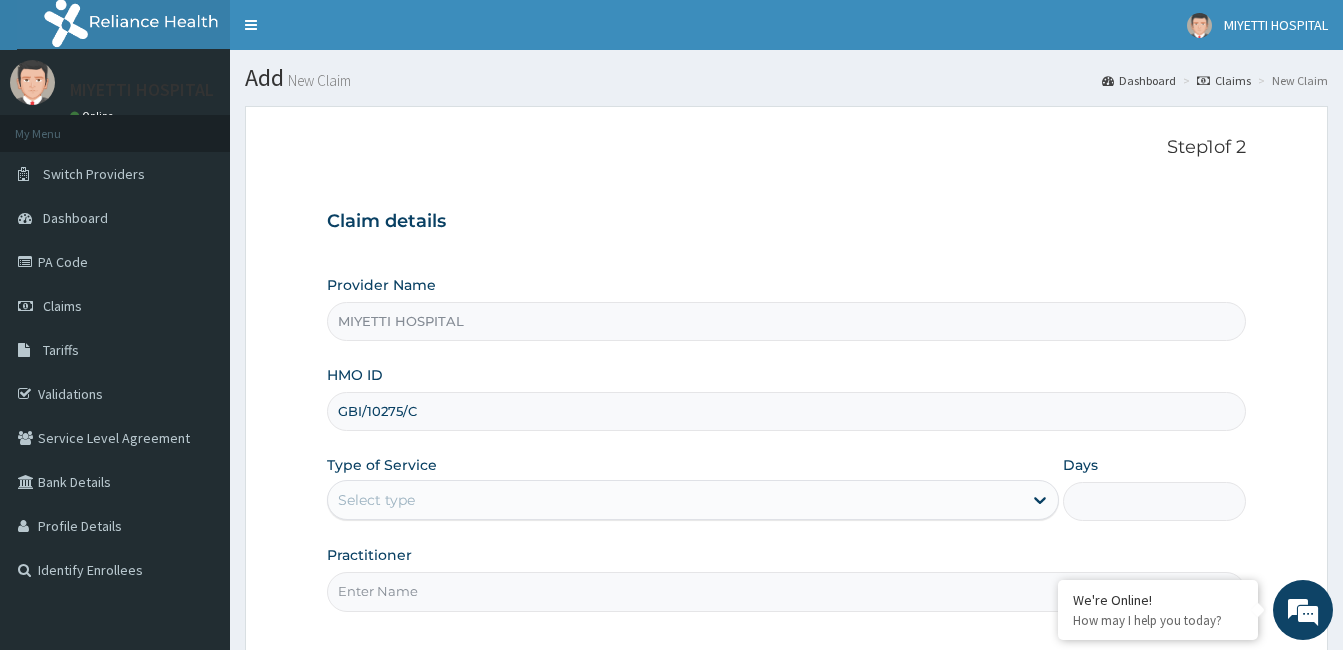 scroll, scrollTop: 97, scrollLeft: 0, axis: vertical 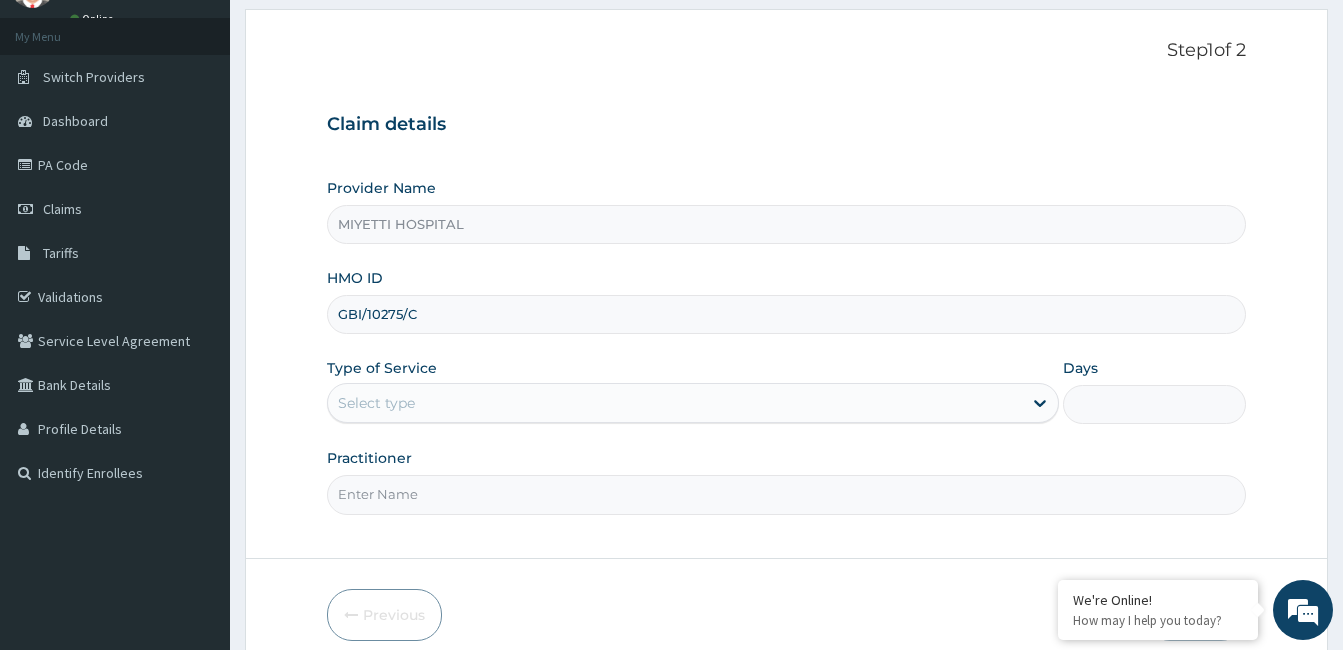click on "Select type" at bounding box center (675, 403) 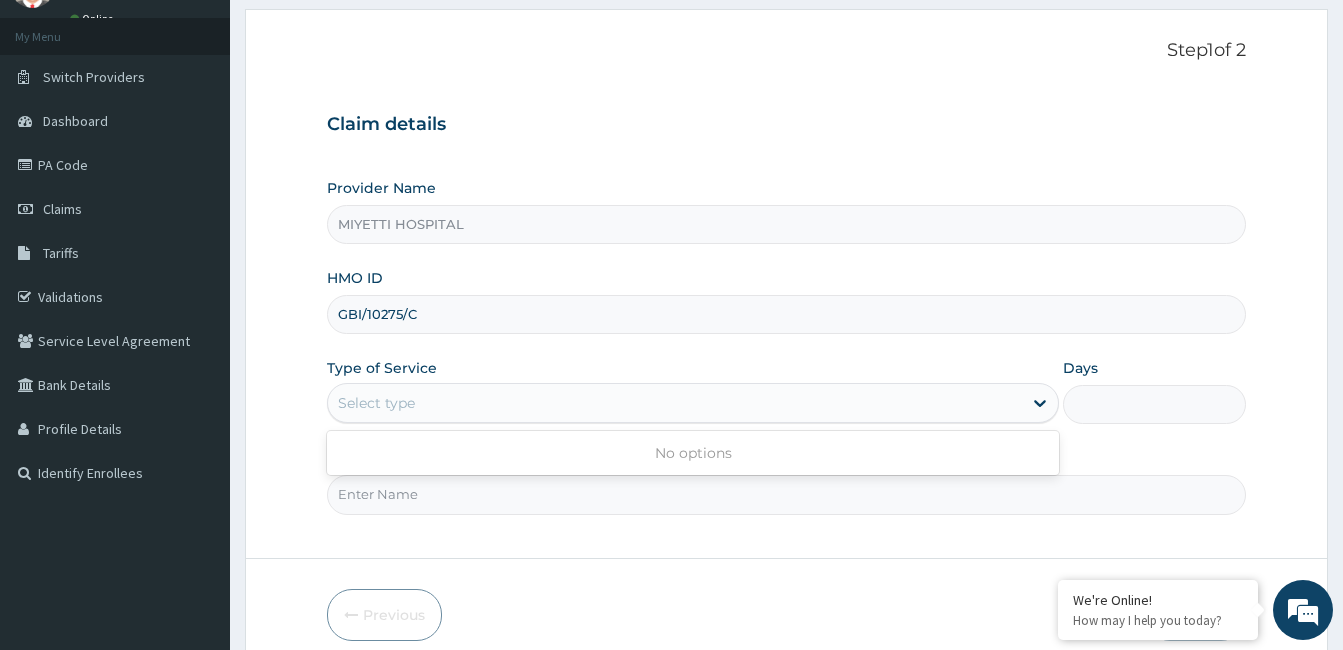 click on "Select type" at bounding box center [675, 403] 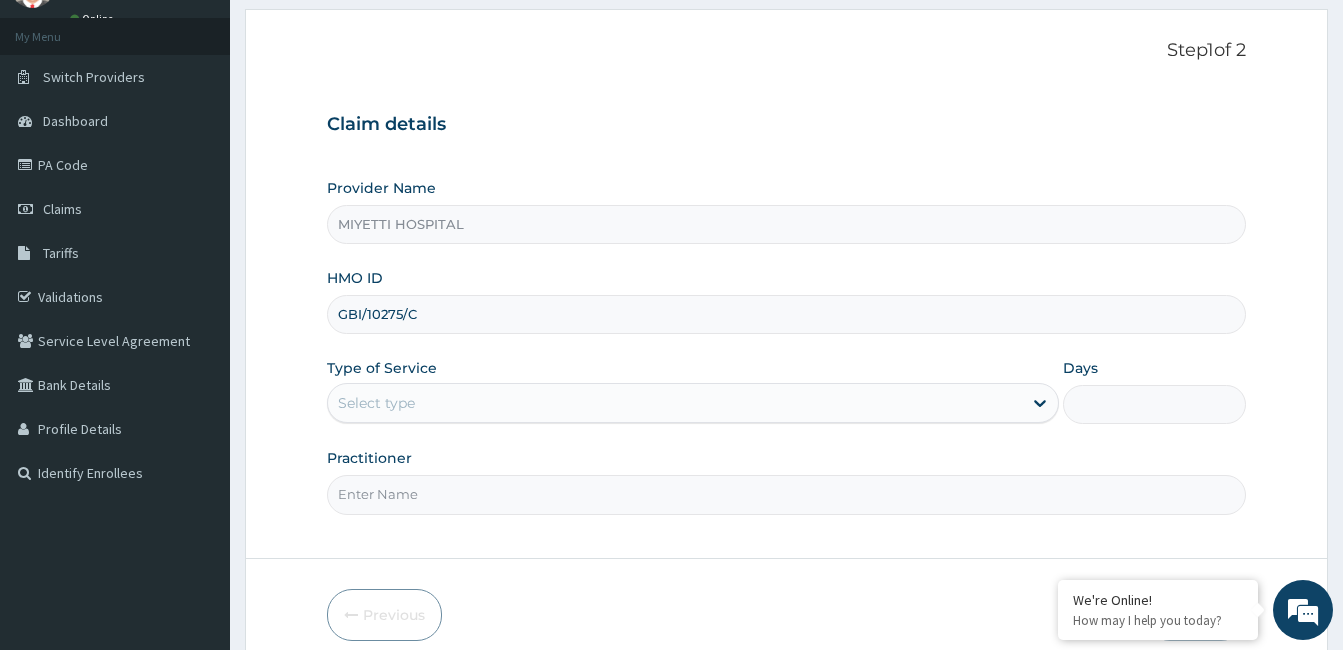 click on "Select type" at bounding box center [675, 403] 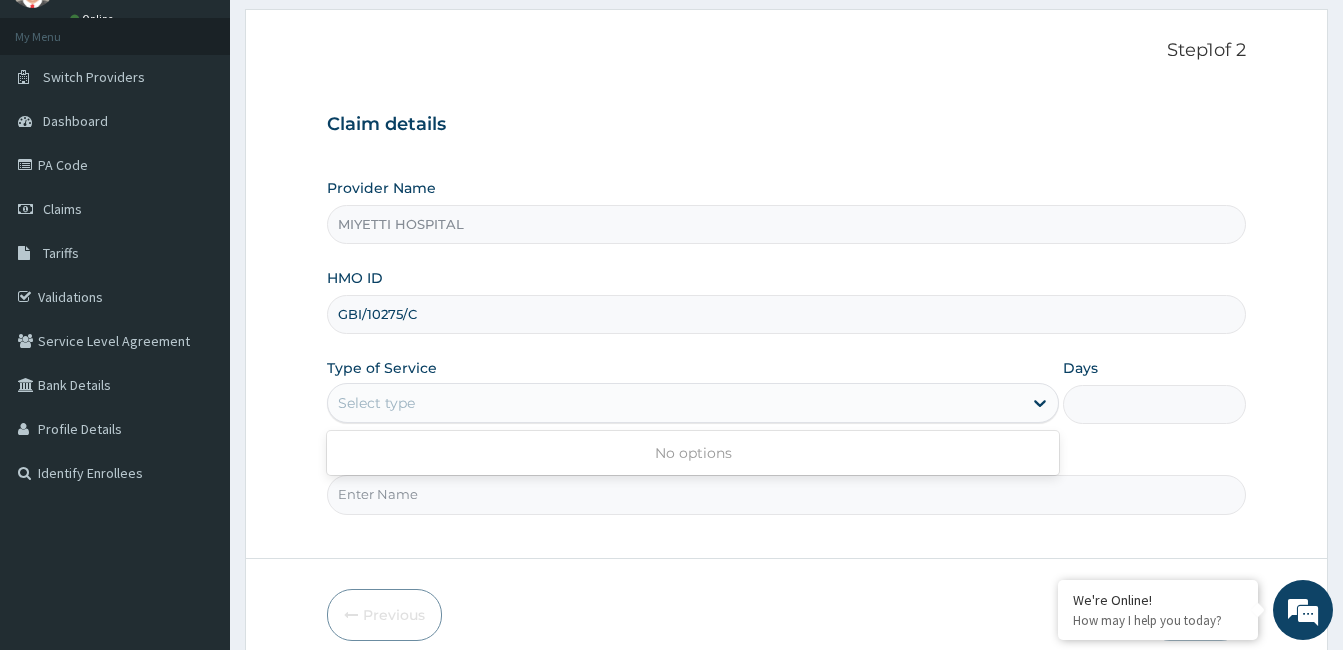 click on "Select type" at bounding box center (675, 403) 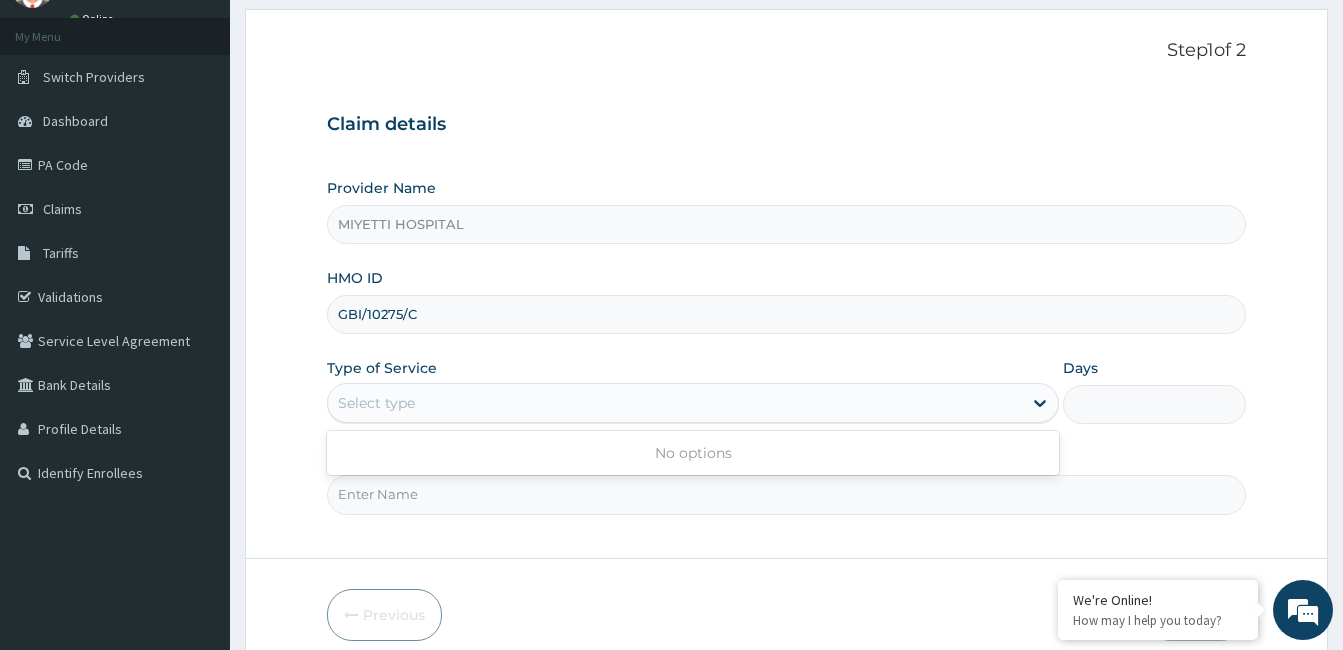 click on "Select type" at bounding box center (675, 403) 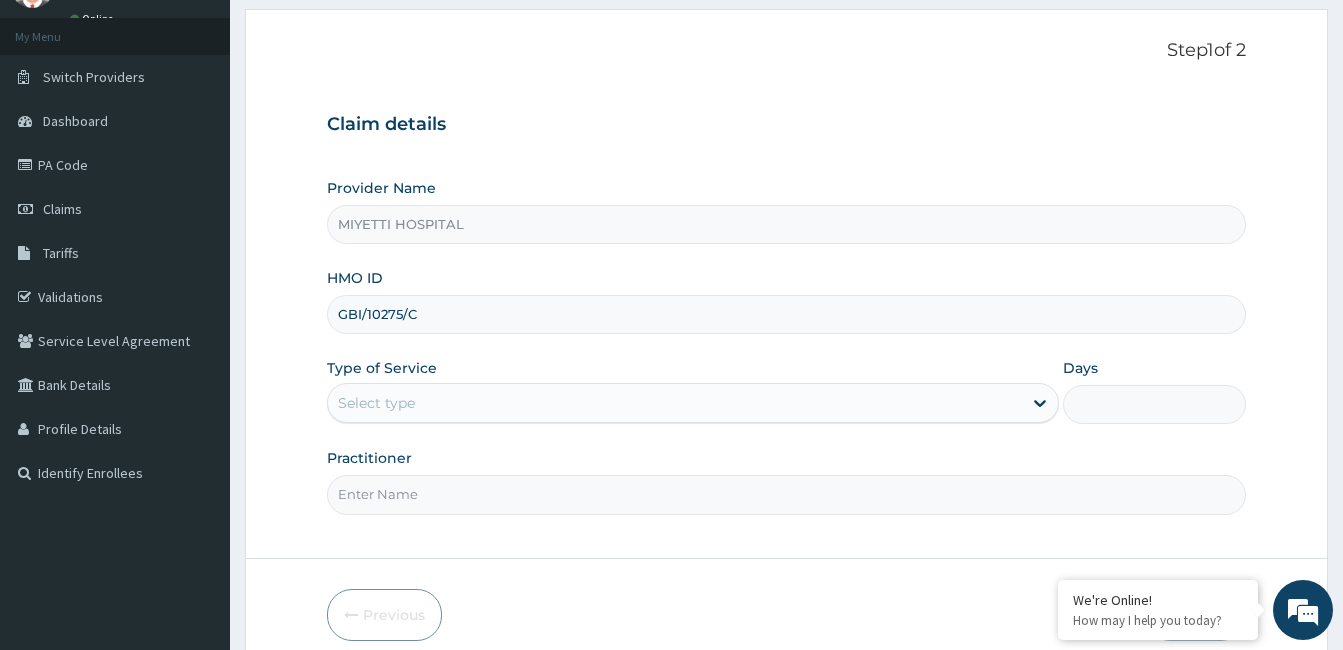 click on "Select type" at bounding box center [675, 403] 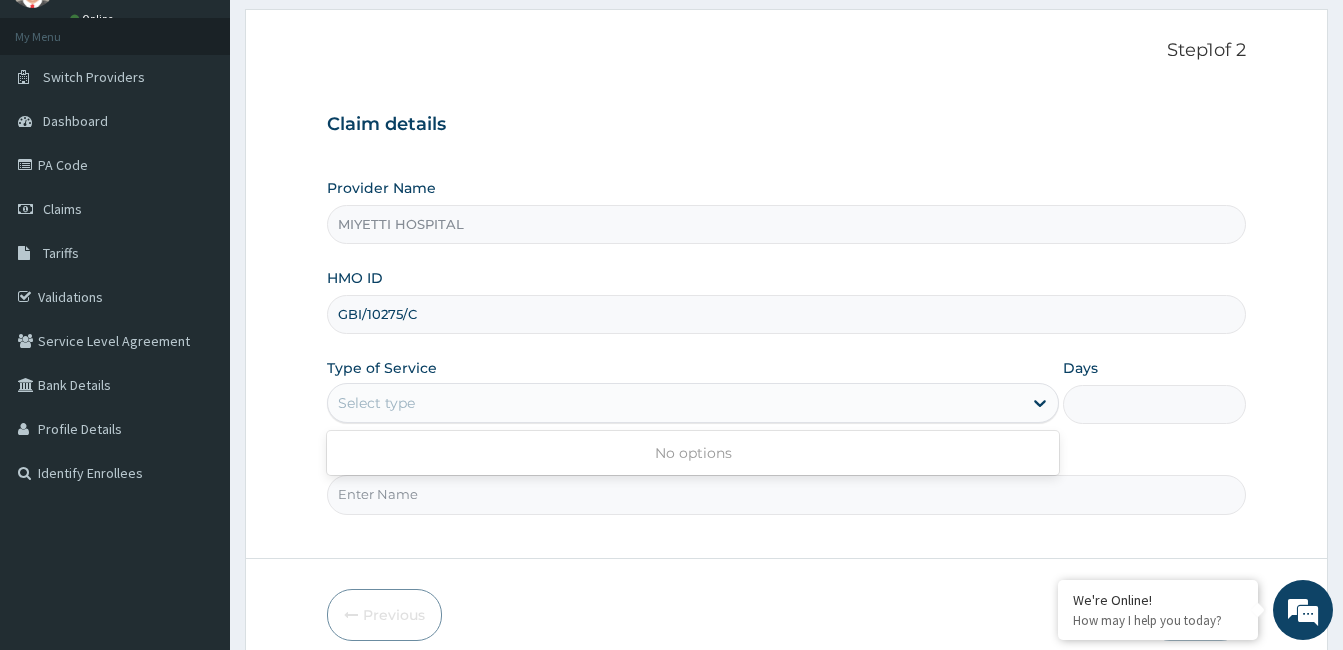 click on "Select type" at bounding box center (675, 403) 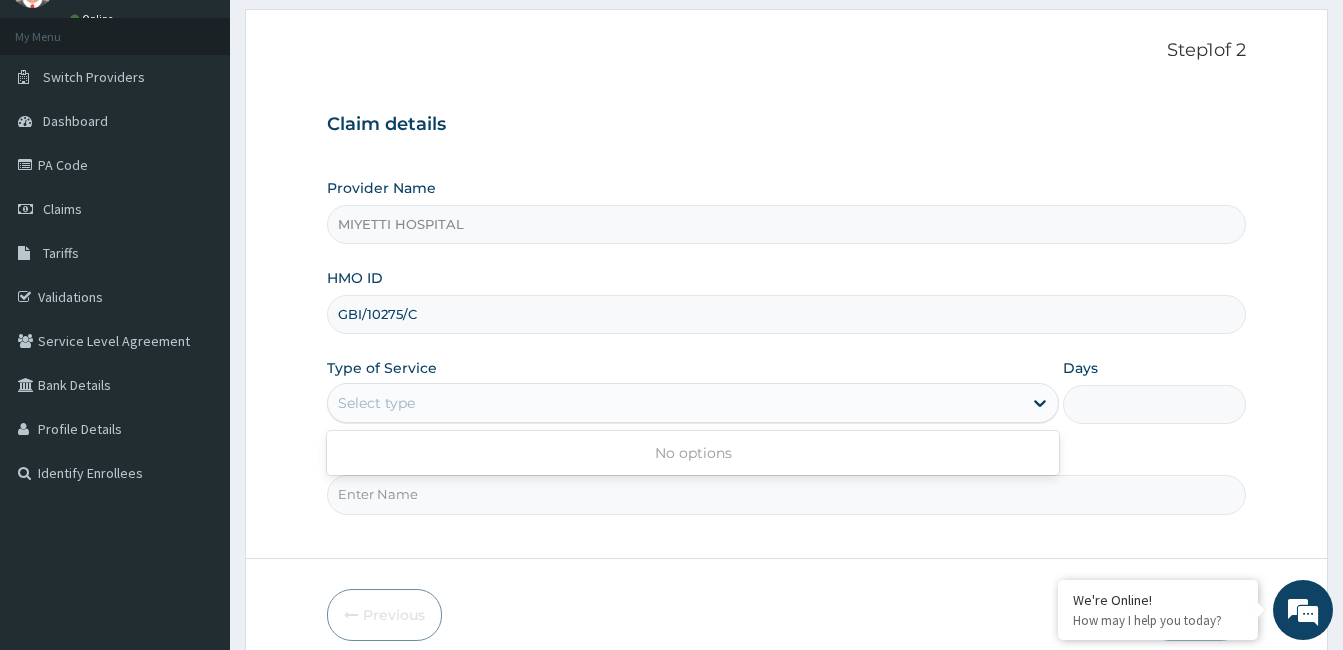click on "Select type" at bounding box center [675, 403] 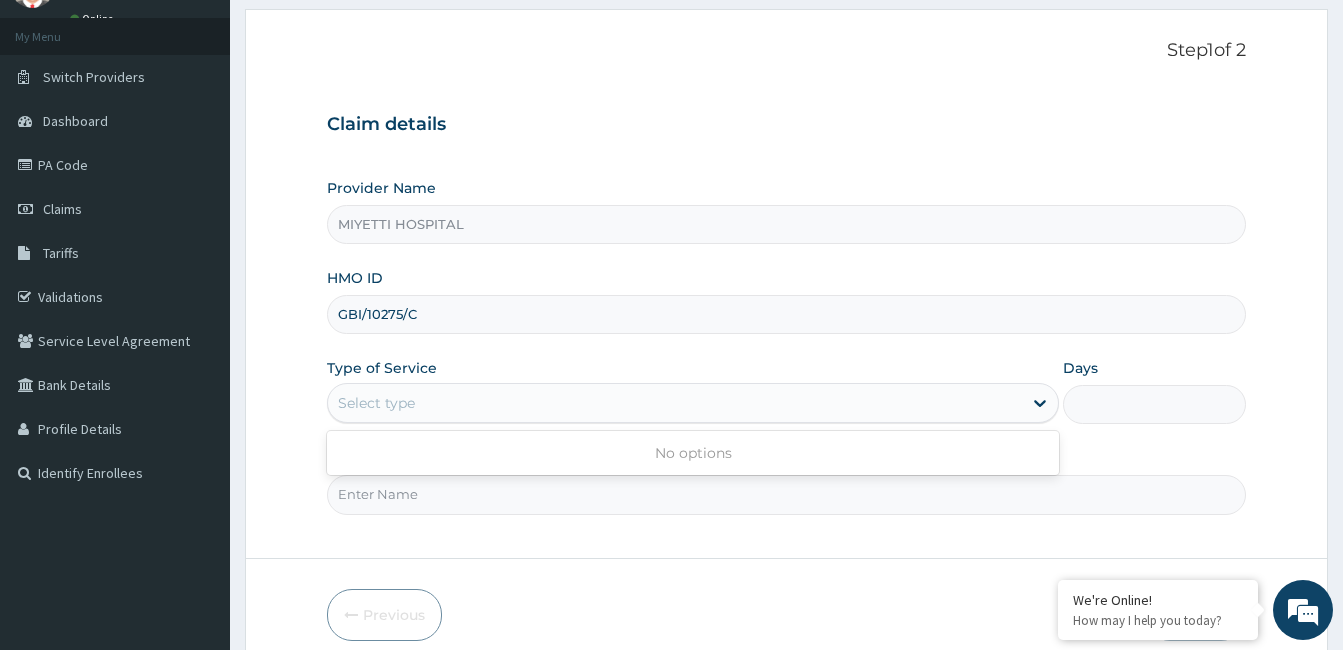 click on "Select type" at bounding box center [675, 403] 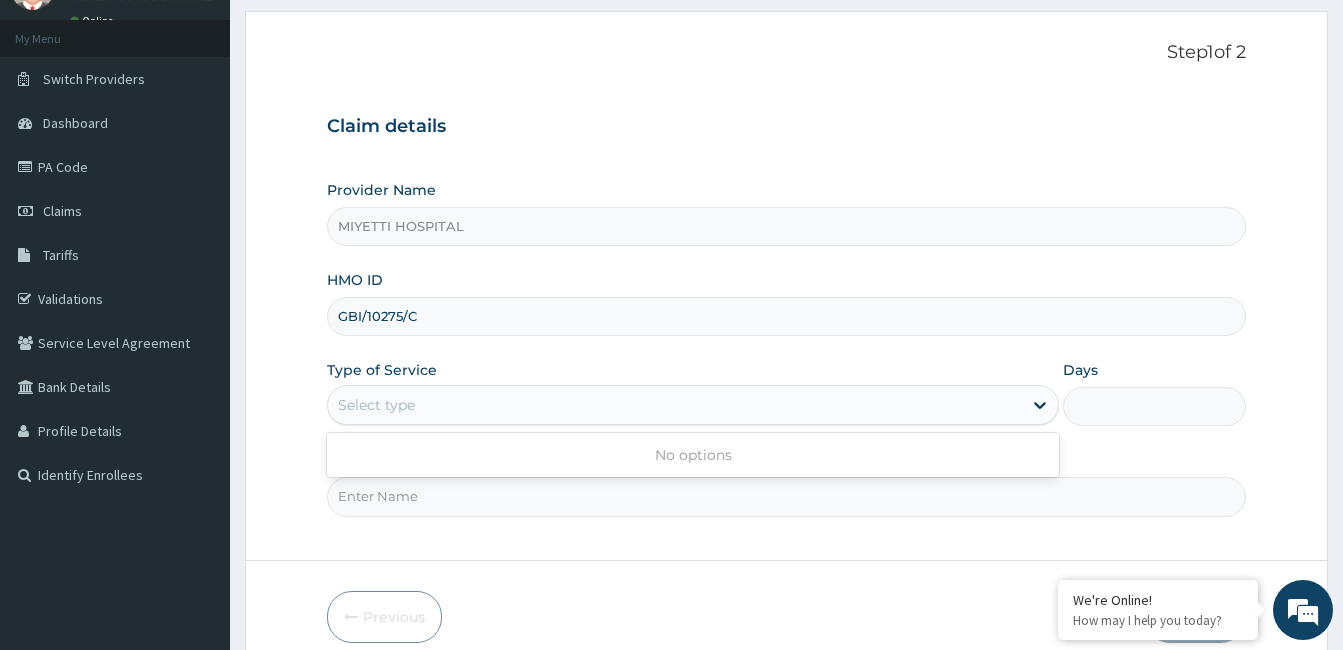 scroll, scrollTop: 0, scrollLeft: 0, axis: both 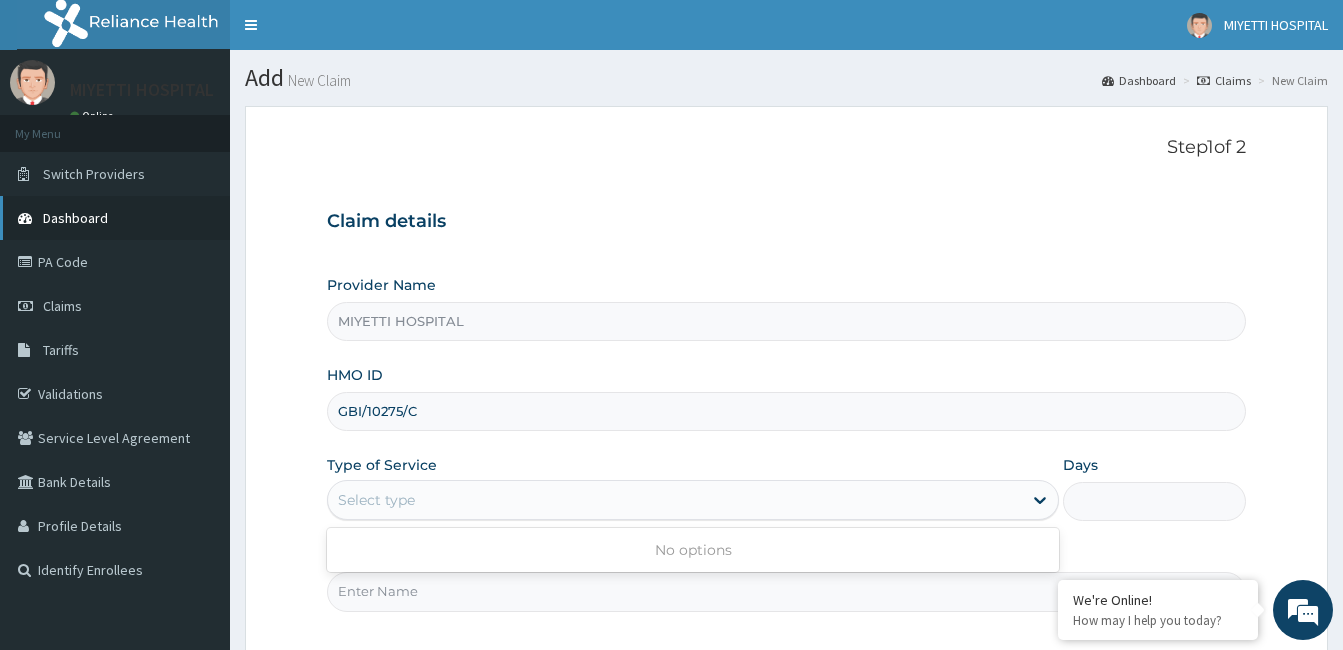 click on "Dashboard" at bounding box center [115, 218] 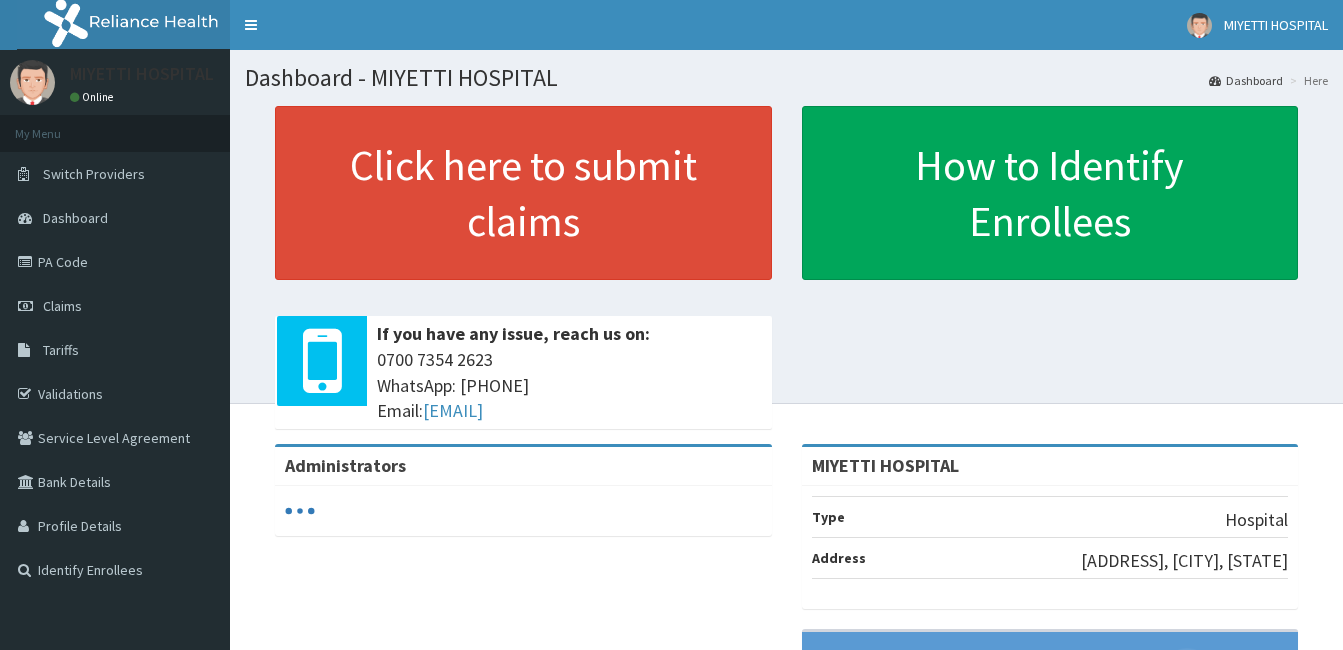 scroll, scrollTop: 0, scrollLeft: 0, axis: both 